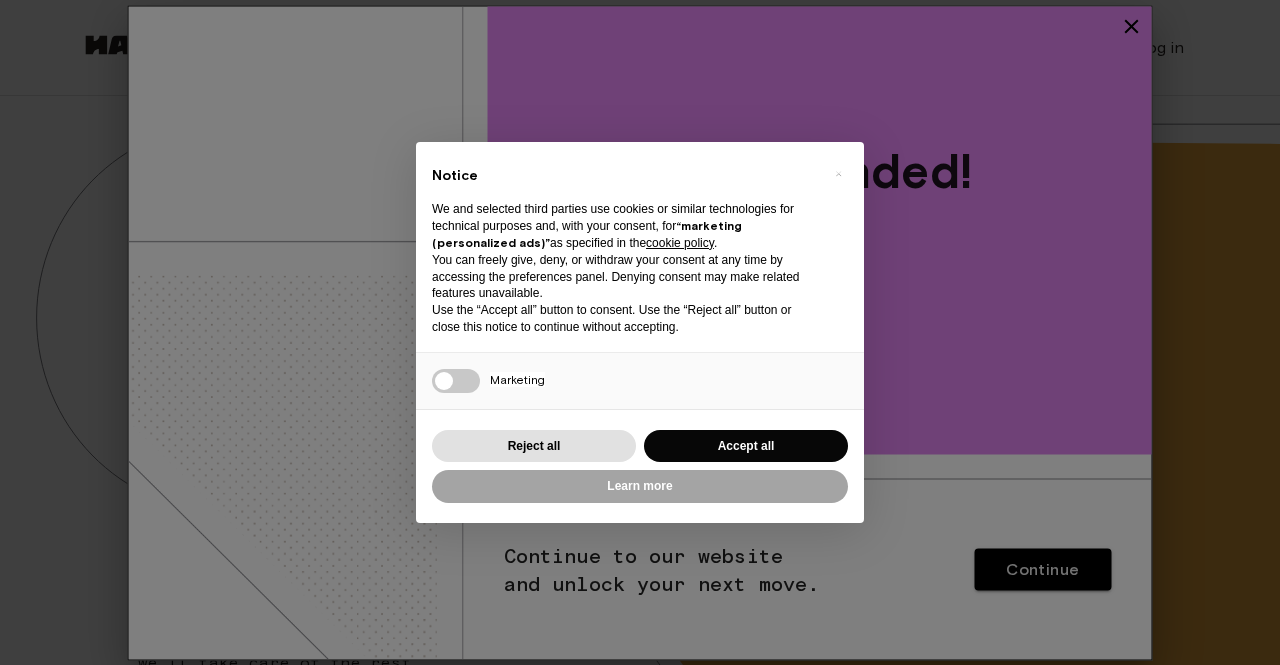 scroll, scrollTop: 0, scrollLeft: 0, axis: both 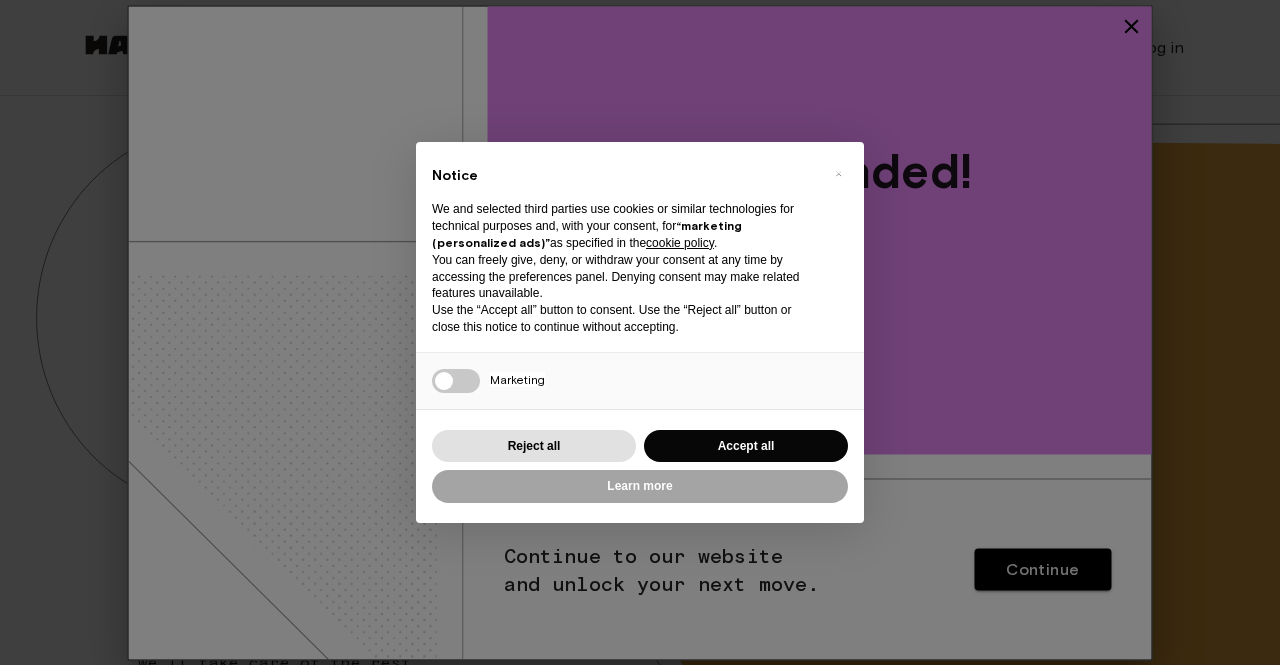 click on "×" at bounding box center (838, 174) 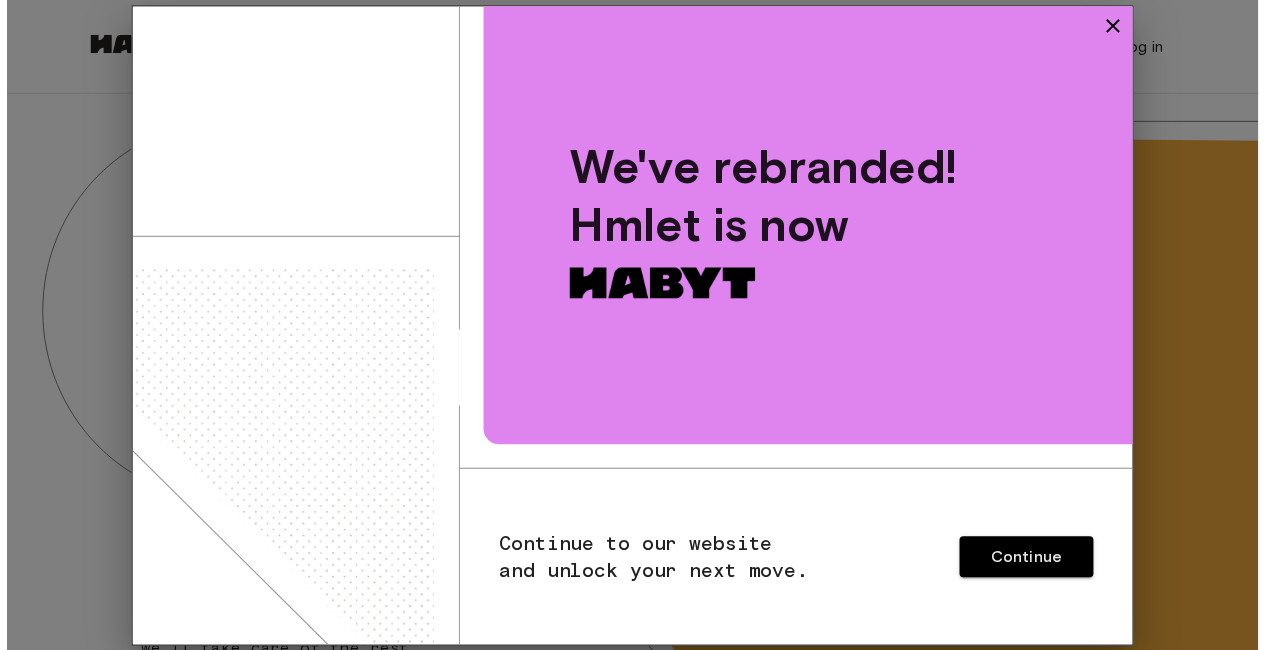 scroll, scrollTop: 0, scrollLeft: 0, axis: both 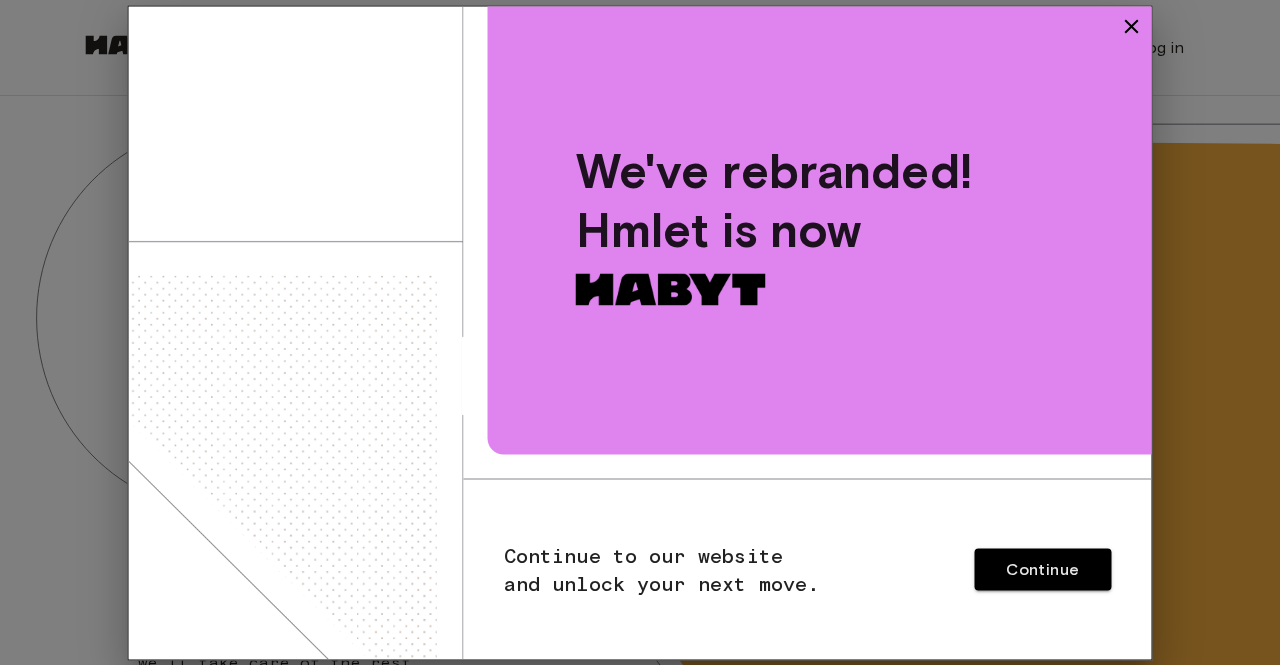 click 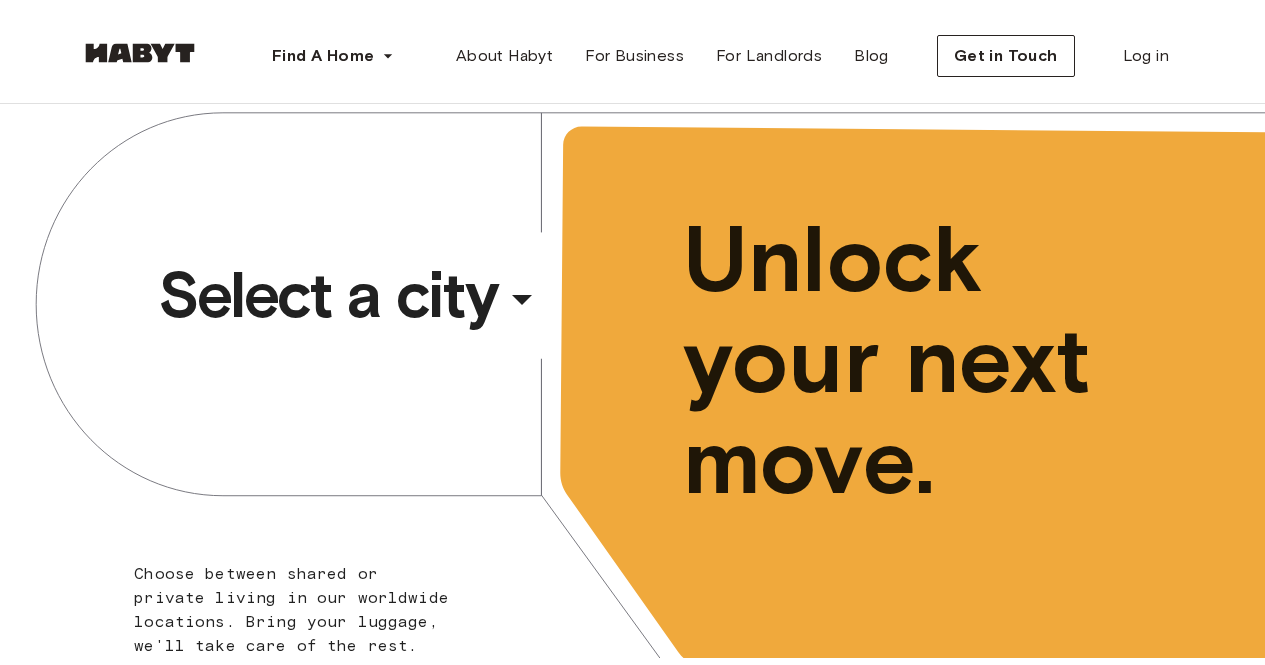 scroll, scrollTop: 0, scrollLeft: 0, axis: both 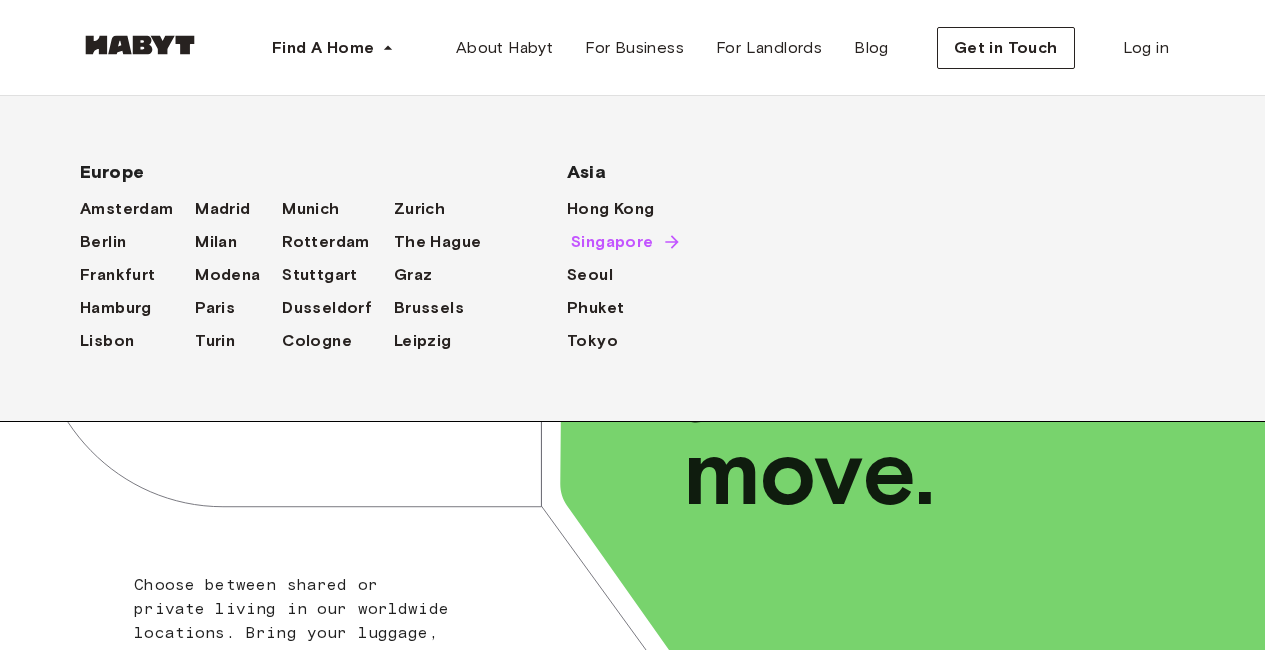 click on "Singapore" at bounding box center (612, 242) 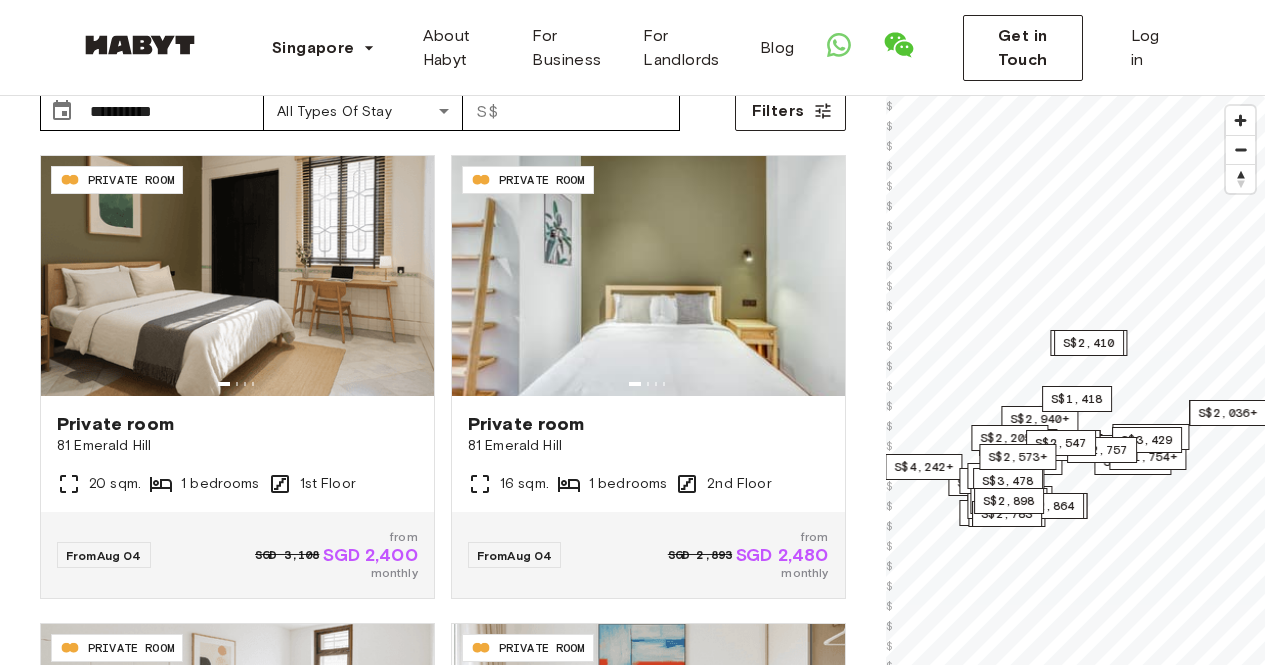 scroll, scrollTop: 100, scrollLeft: 0, axis: vertical 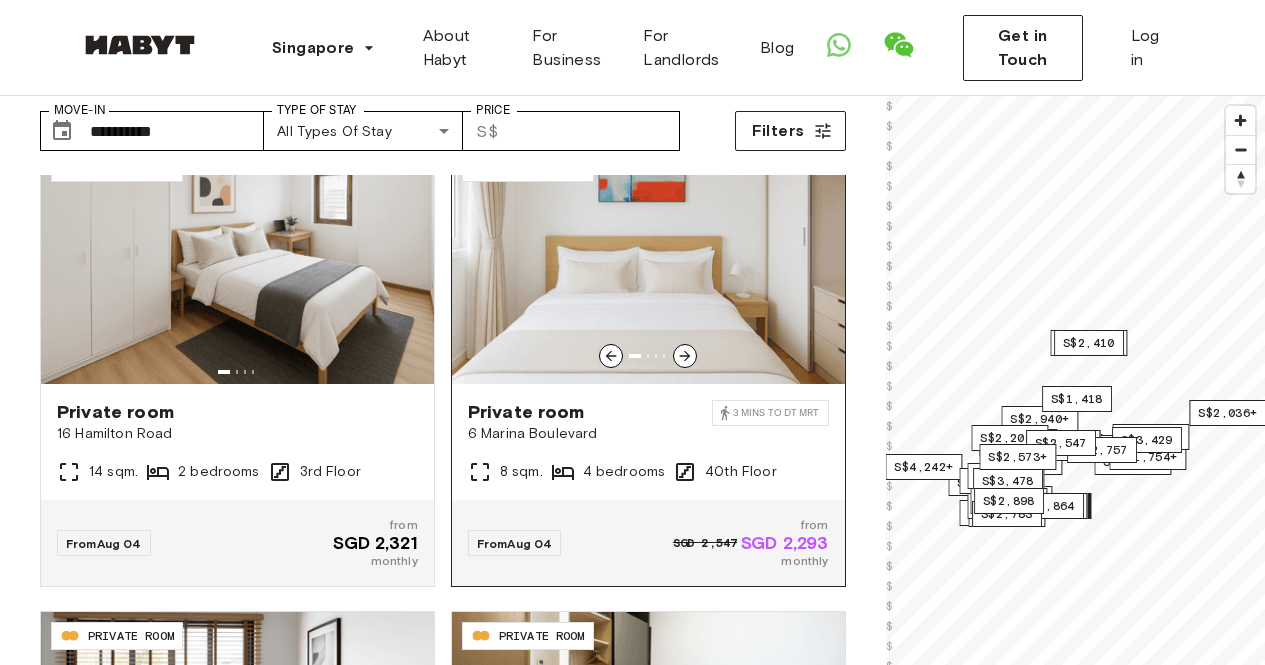 click at bounding box center [648, 264] 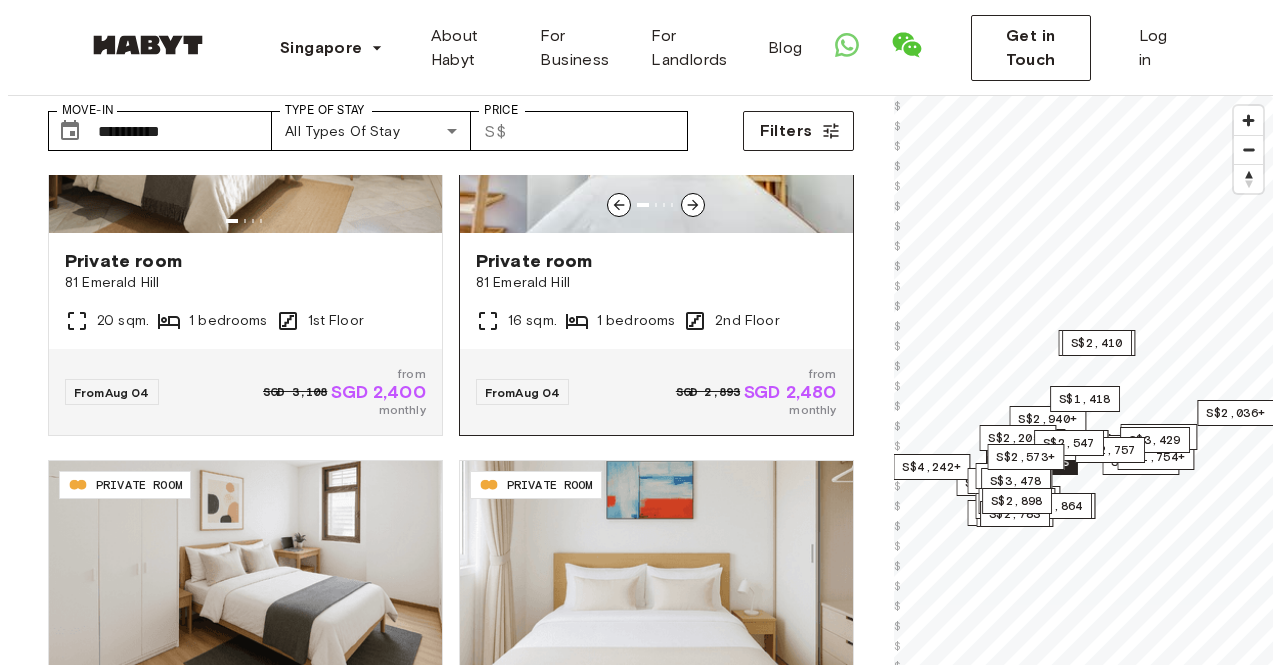 scroll, scrollTop: 0, scrollLeft: 0, axis: both 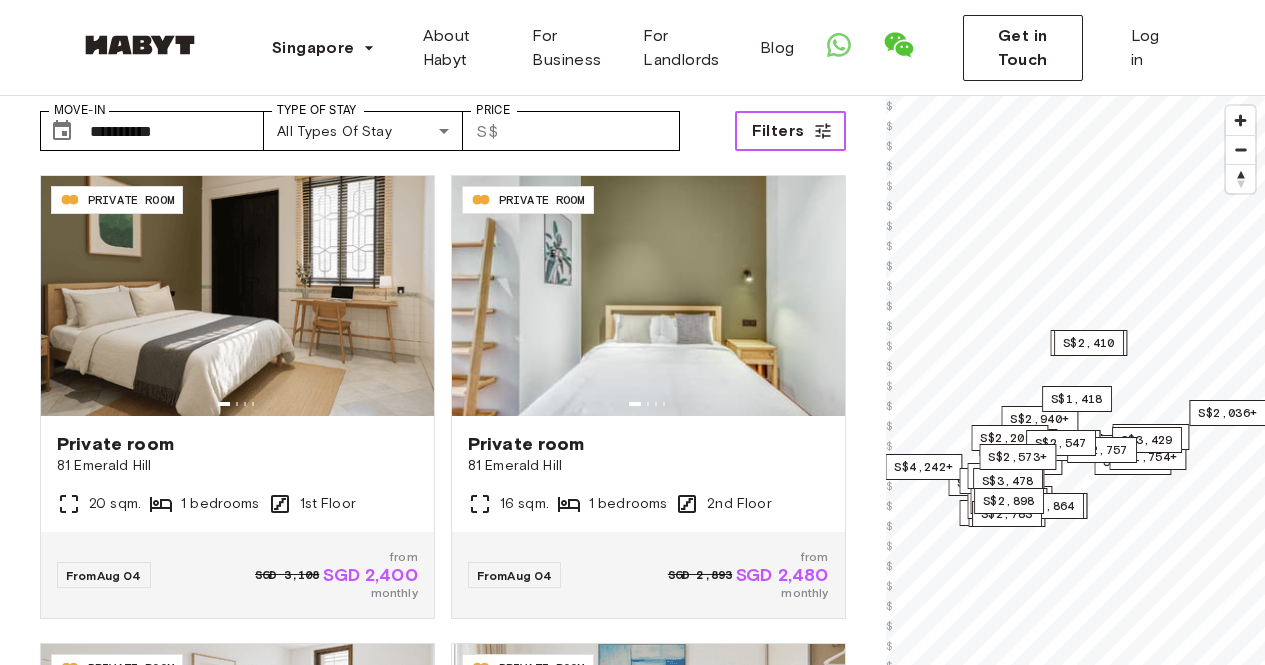 click 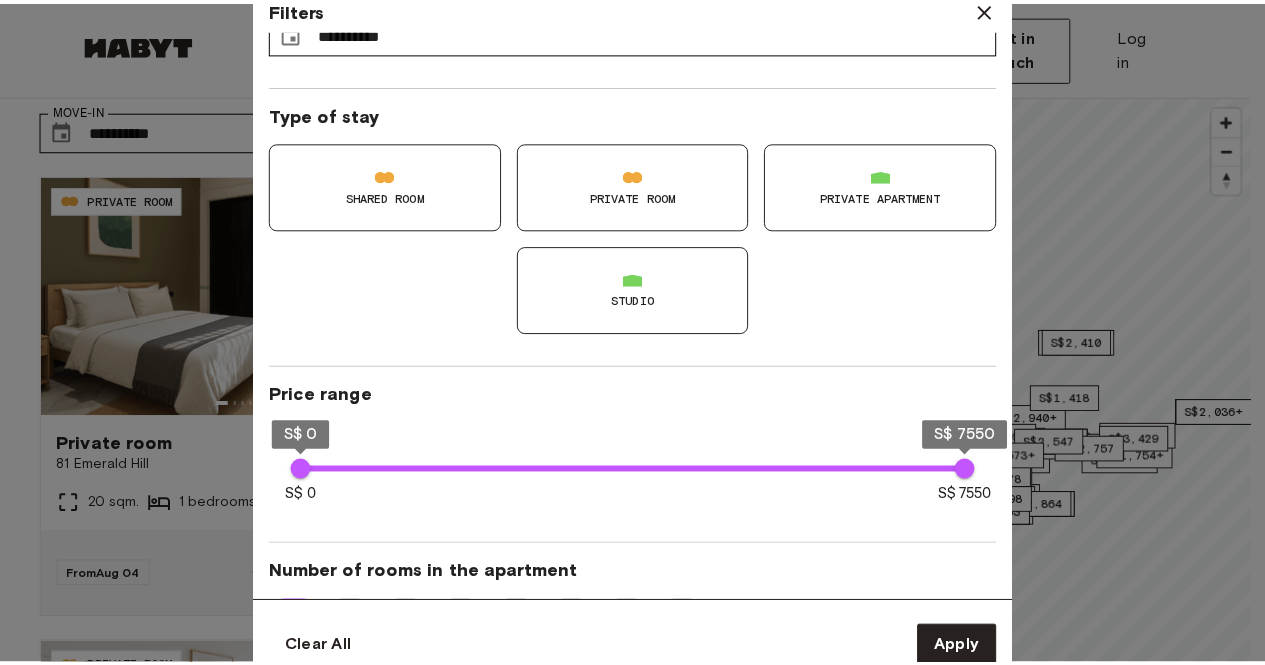 scroll, scrollTop: 100, scrollLeft: 0, axis: vertical 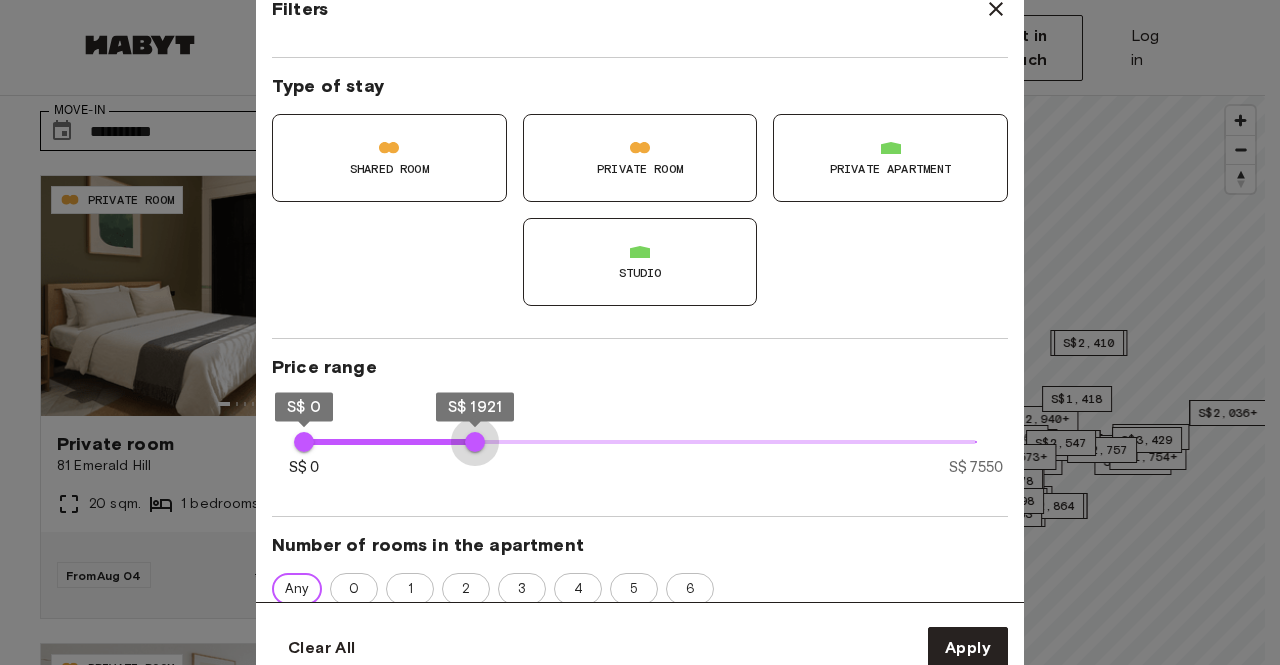 type on "****" 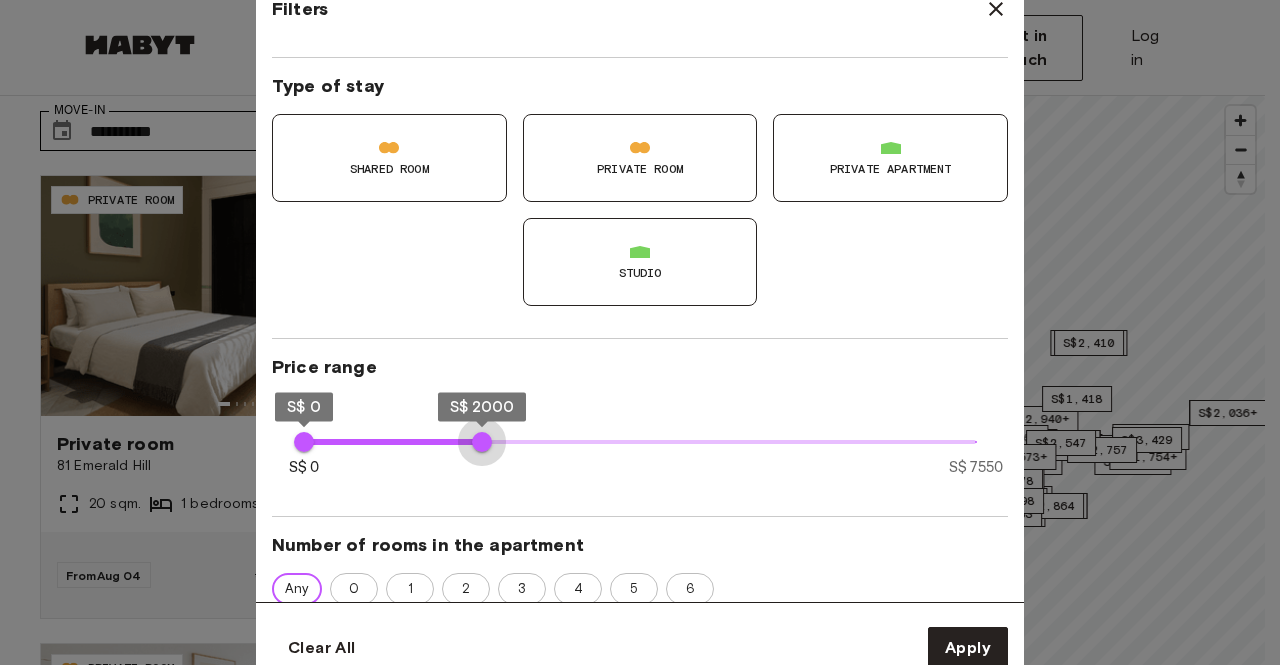 drag, startPoint x: 983, startPoint y: 439, endPoint x: 482, endPoint y: 459, distance: 501.39905 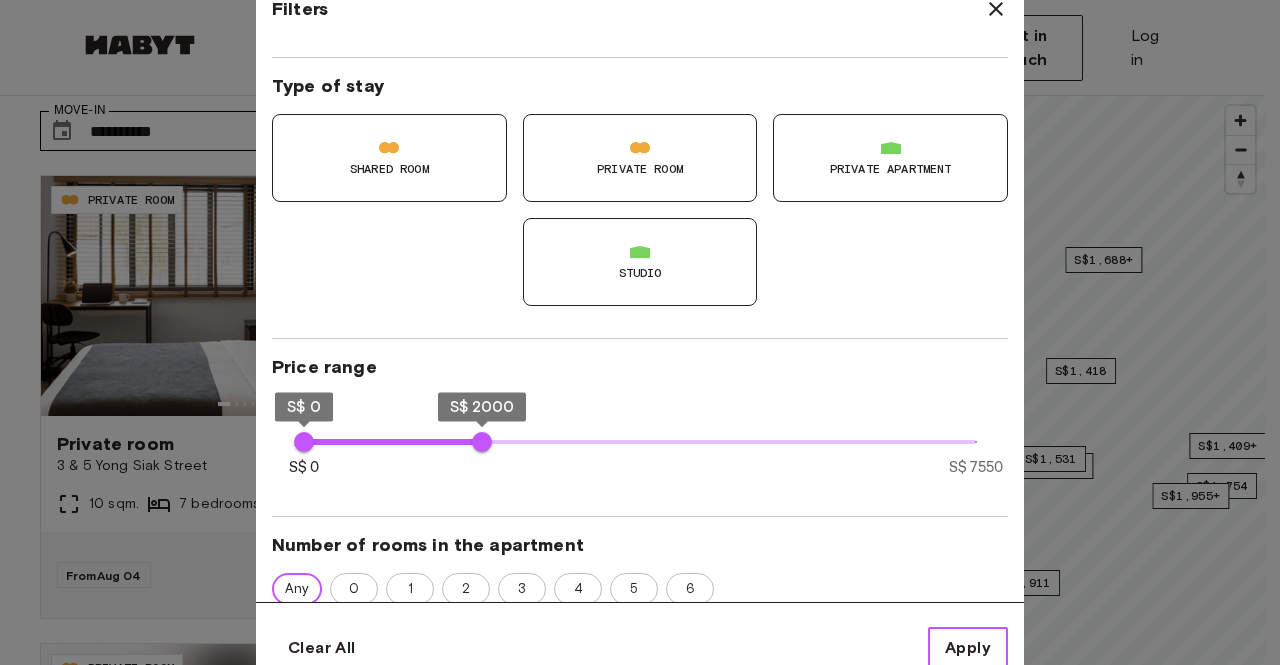 click on "Apply" at bounding box center [968, 648] 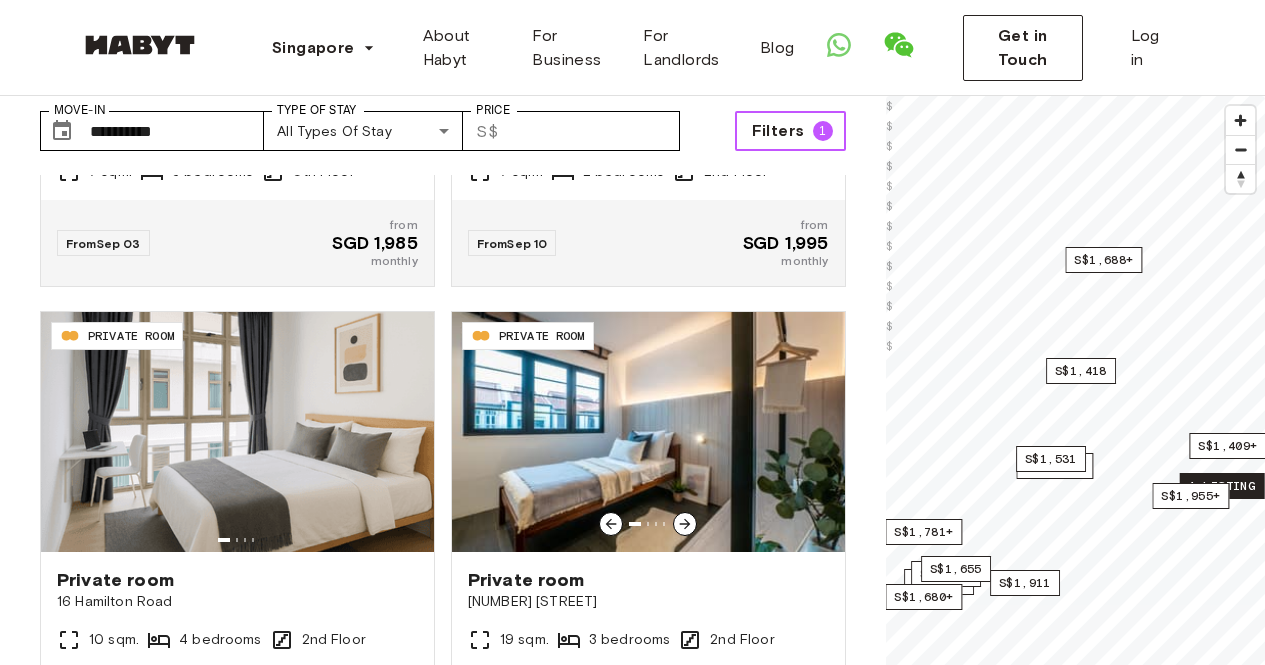 scroll, scrollTop: 1100, scrollLeft: 0, axis: vertical 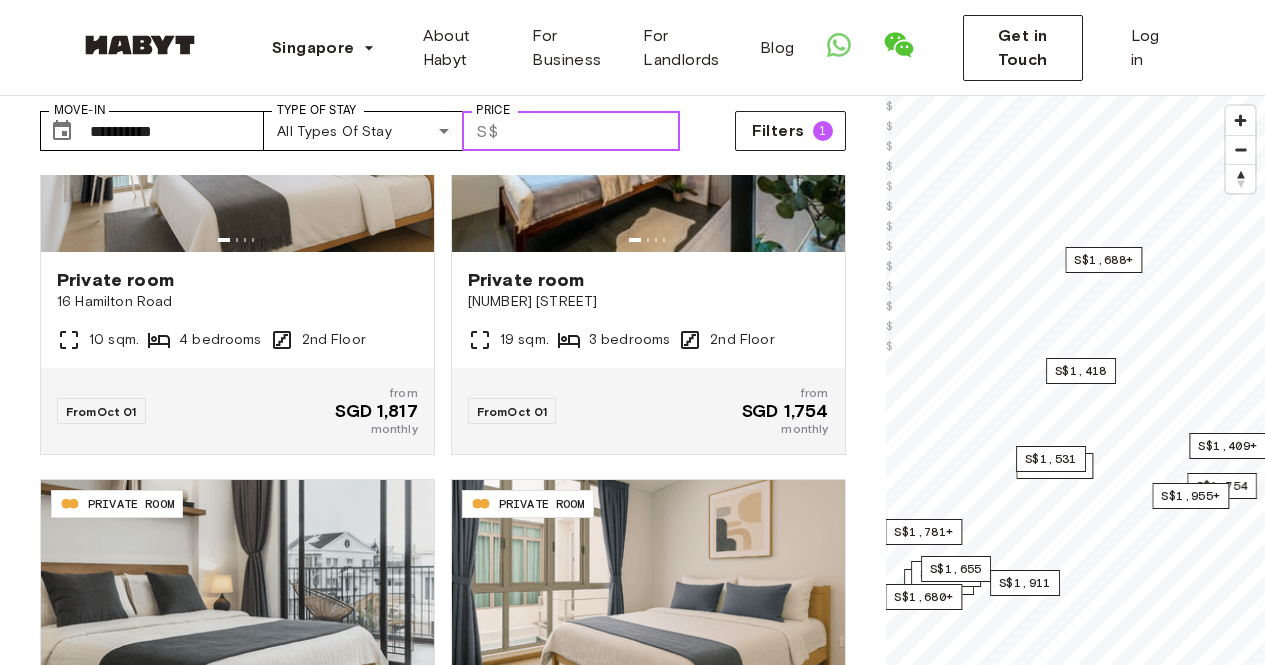 click on "****" at bounding box center [593, 131] 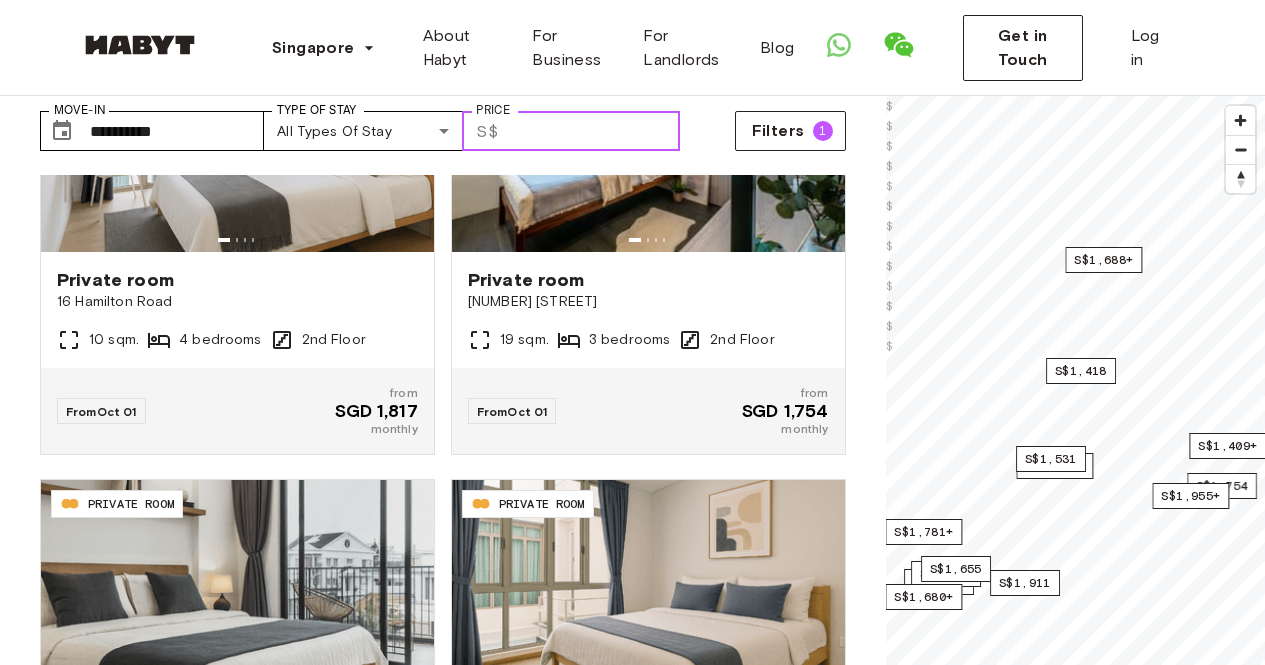 click on "****" at bounding box center [593, 131] 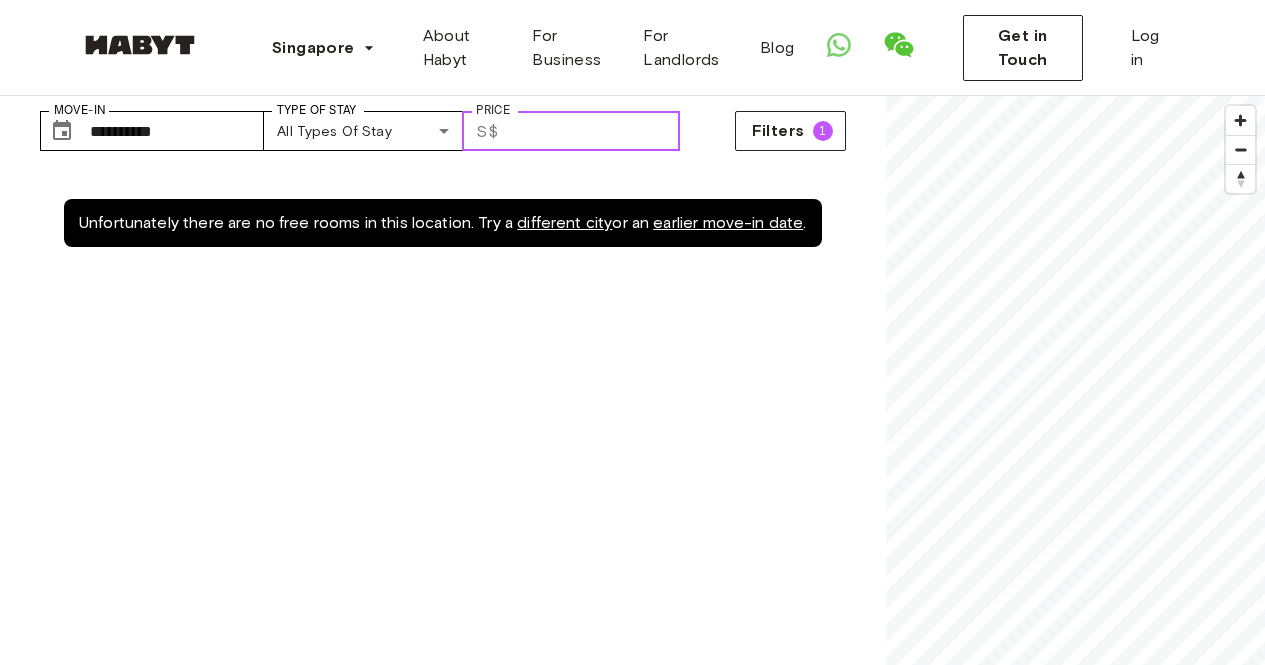 scroll, scrollTop: 0, scrollLeft: 0, axis: both 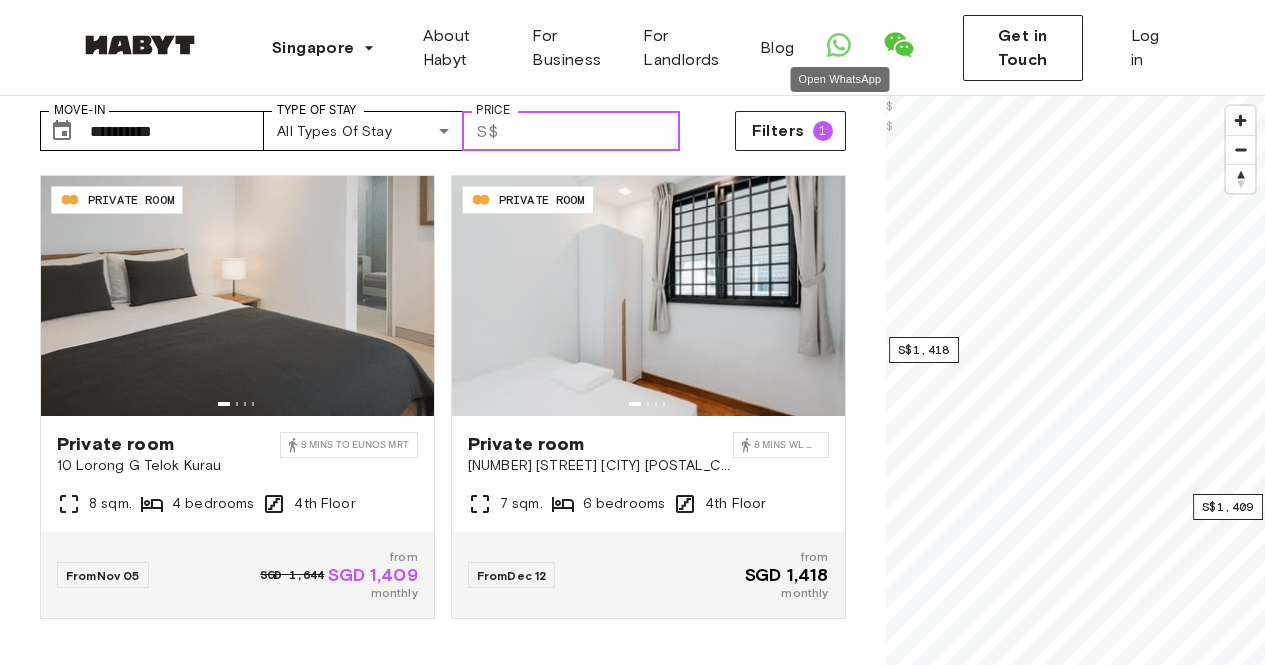type on "****" 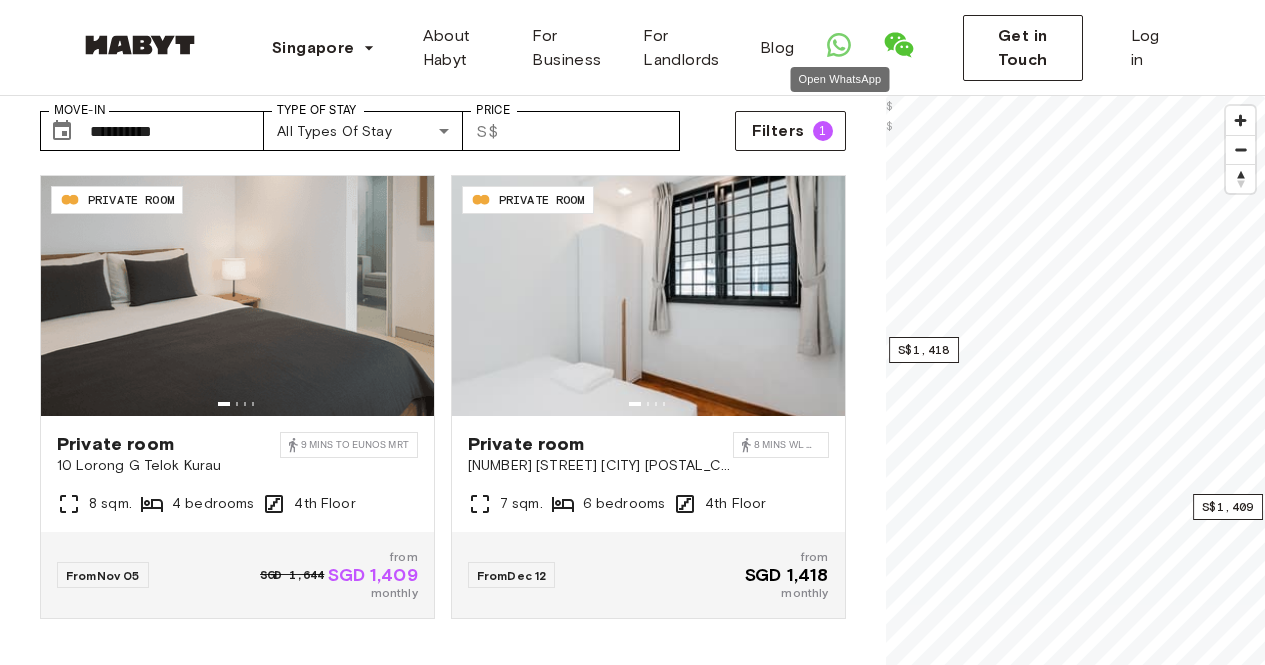 click 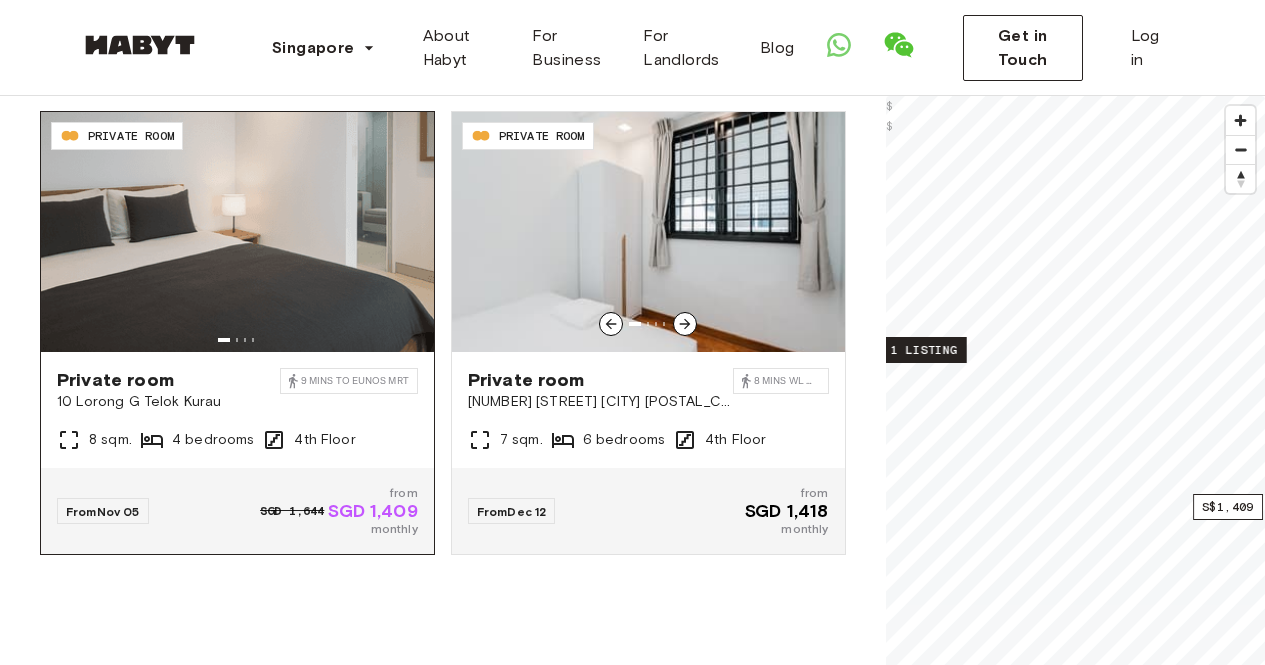 scroll, scrollTop: 100, scrollLeft: 0, axis: vertical 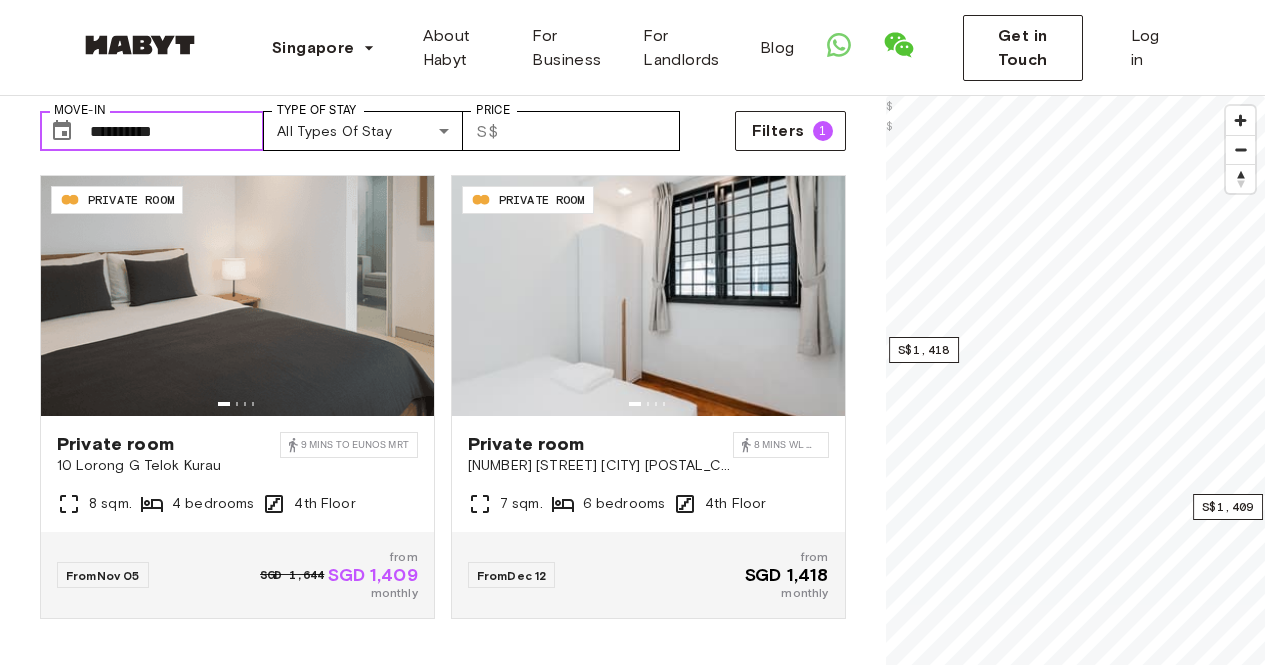 click on "**********" at bounding box center [177, 131] 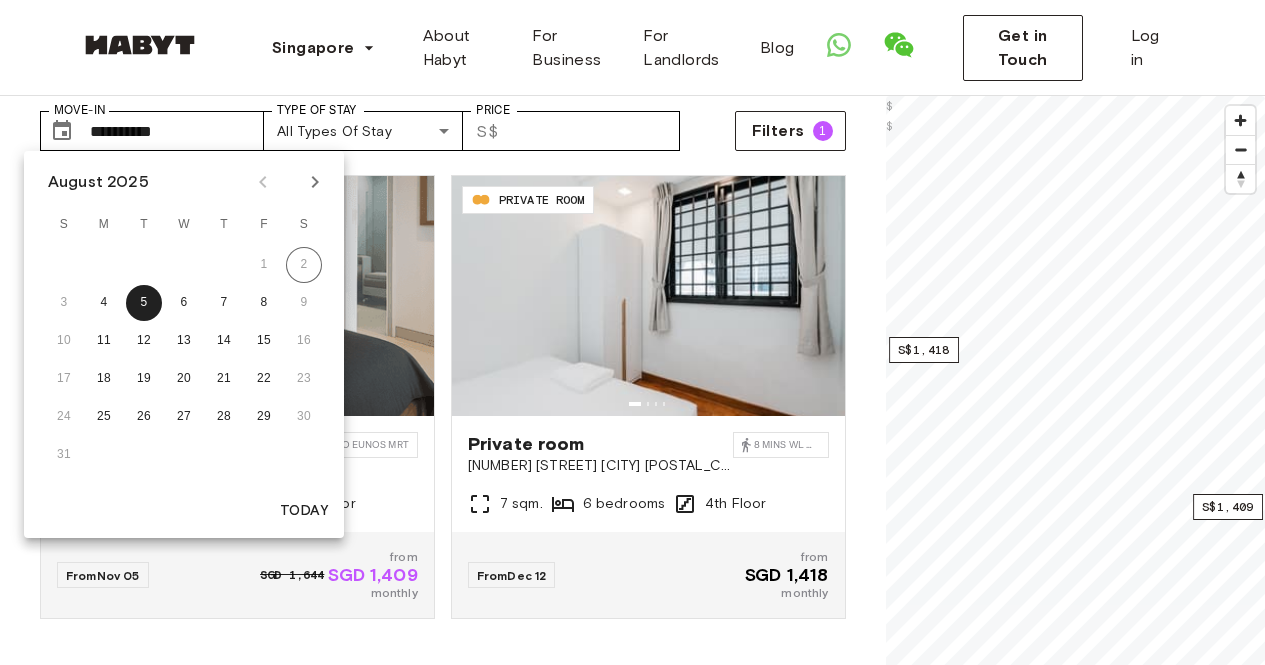 click 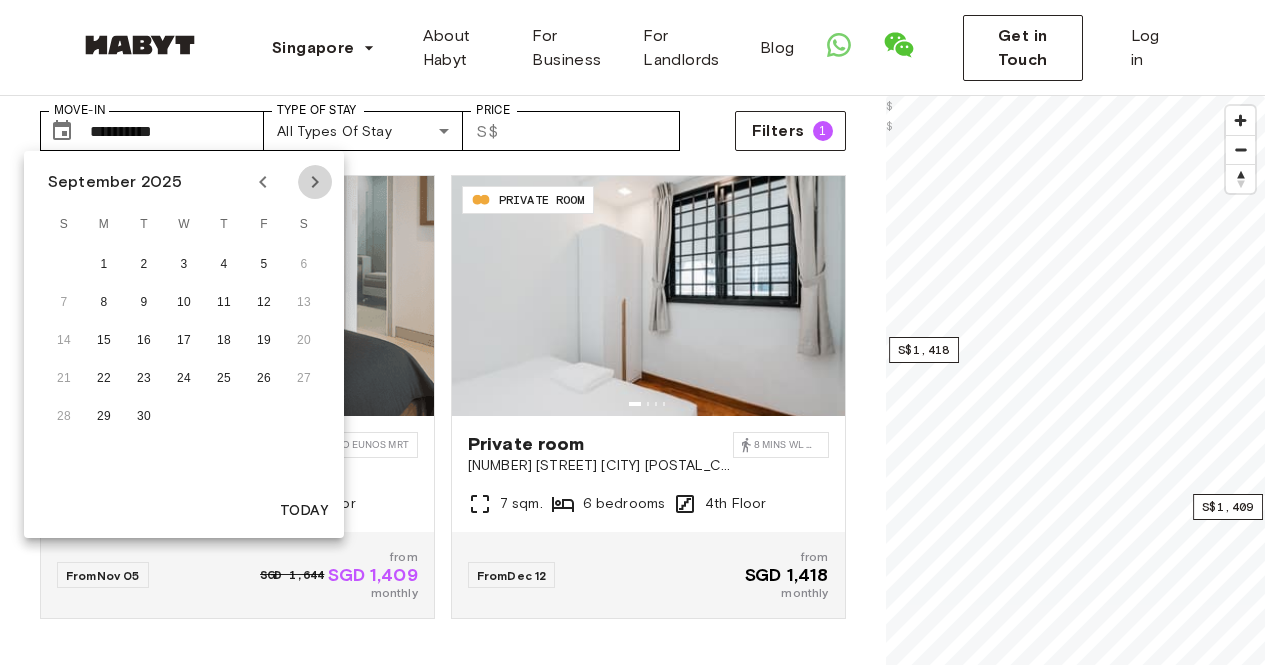 click 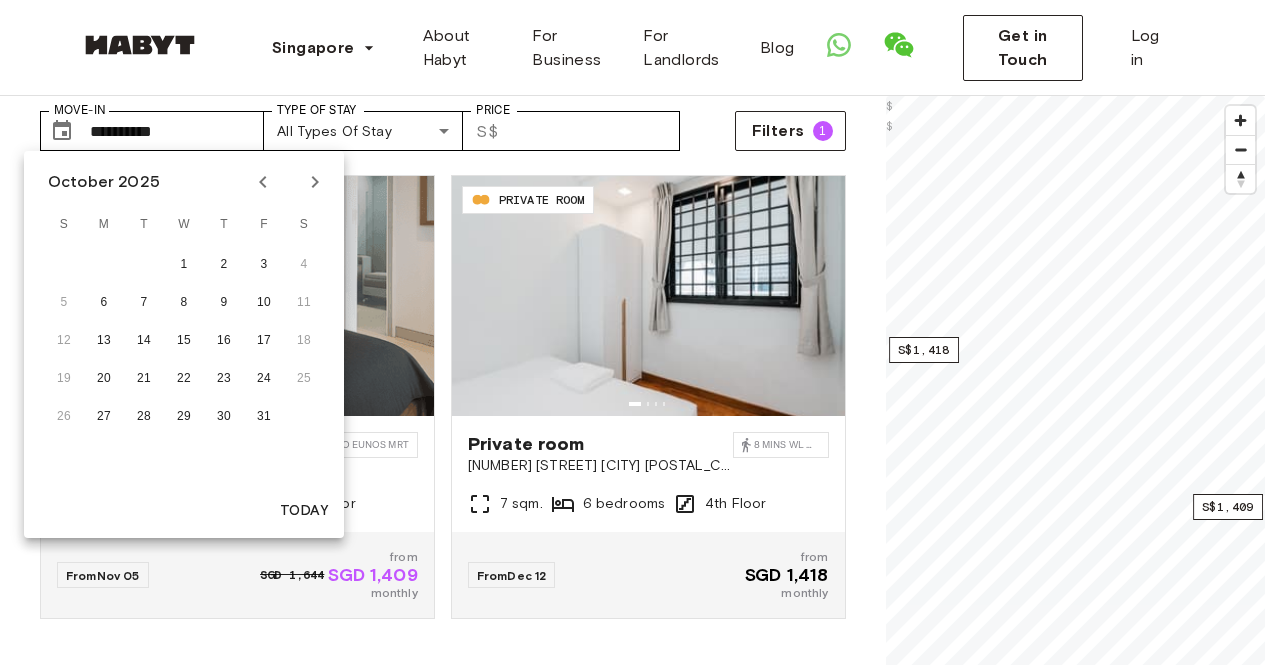 click 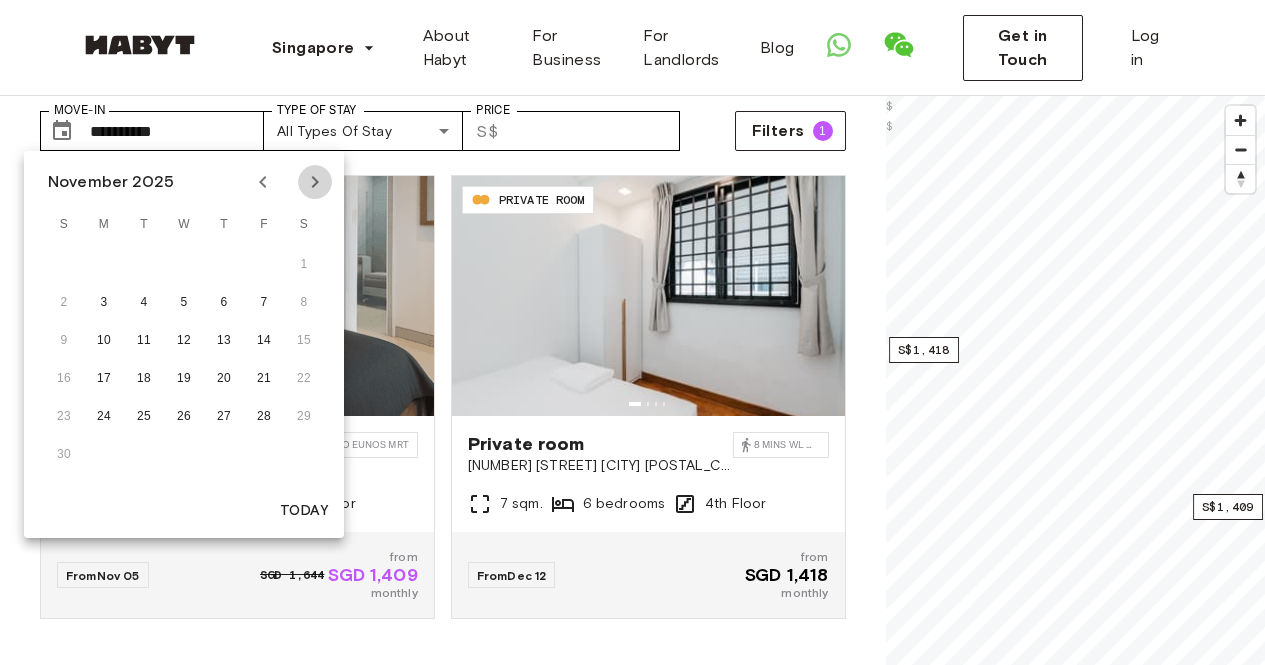 click 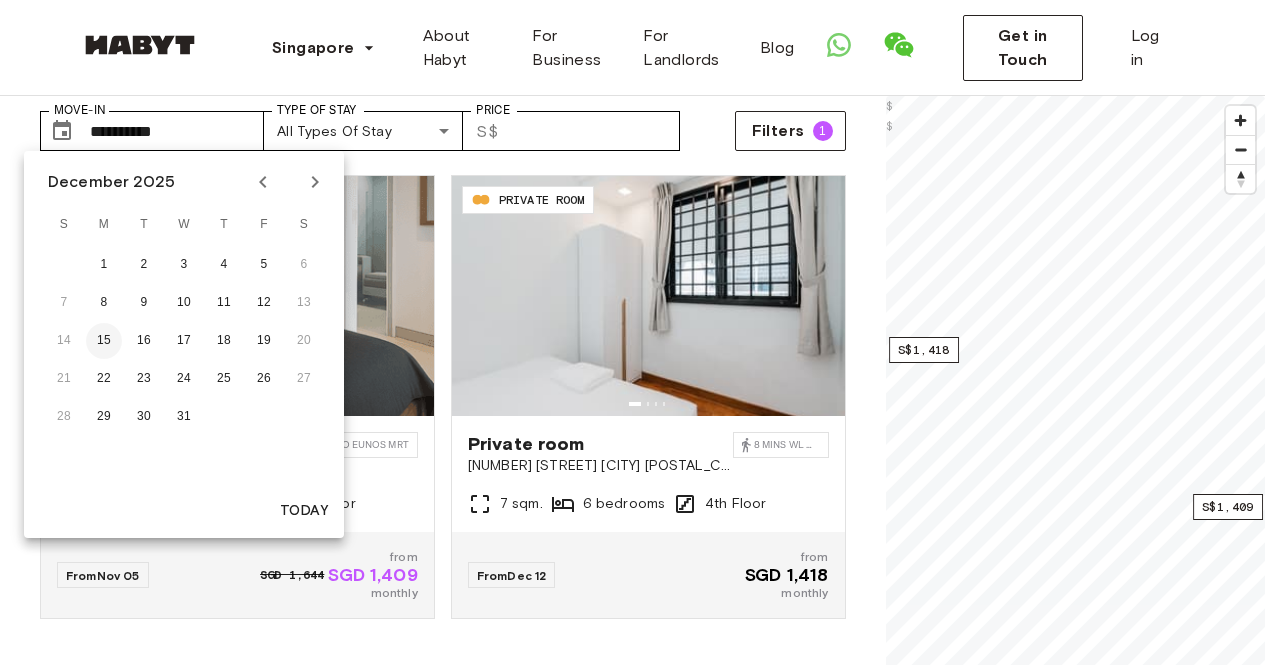 click on "15" at bounding box center (104, 341) 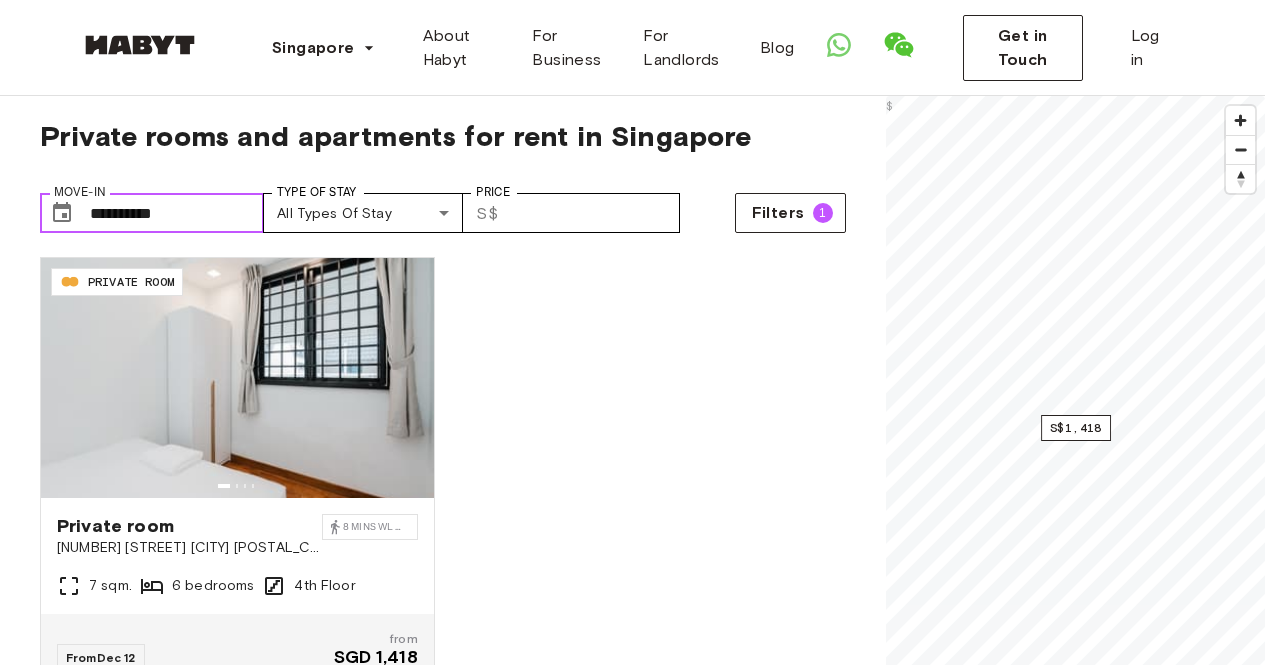 scroll, scrollTop: 0, scrollLeft: 0, axis: both 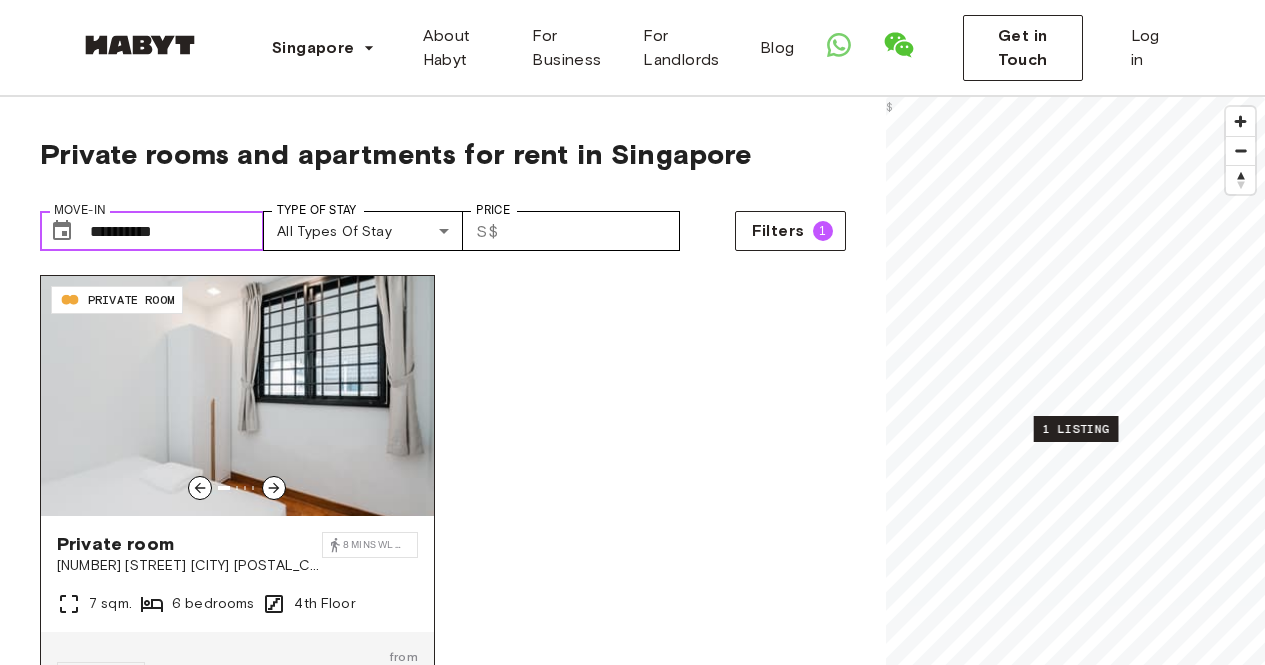 click at bounding box center [237, 396] 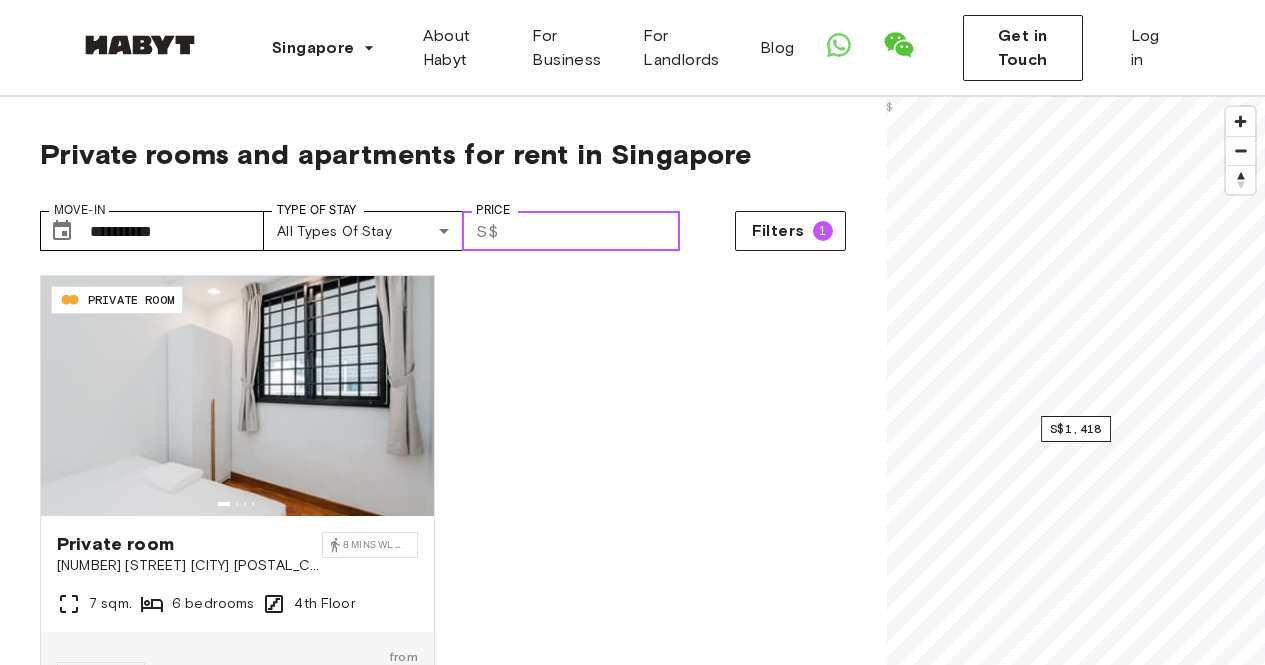 click on "****" at bounding box center [593, 231] 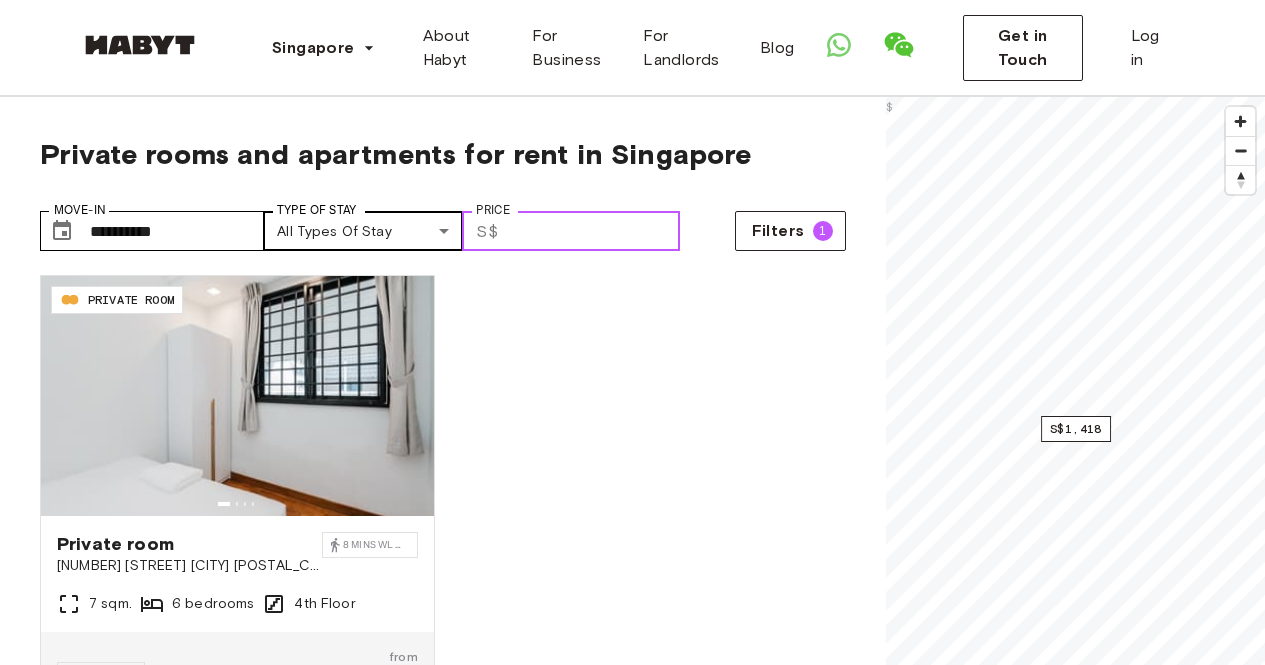 drag, startPoint x: 586, startPoint y: 224, endPoint x: 427, endPoint y: 226, distance: 159.01257 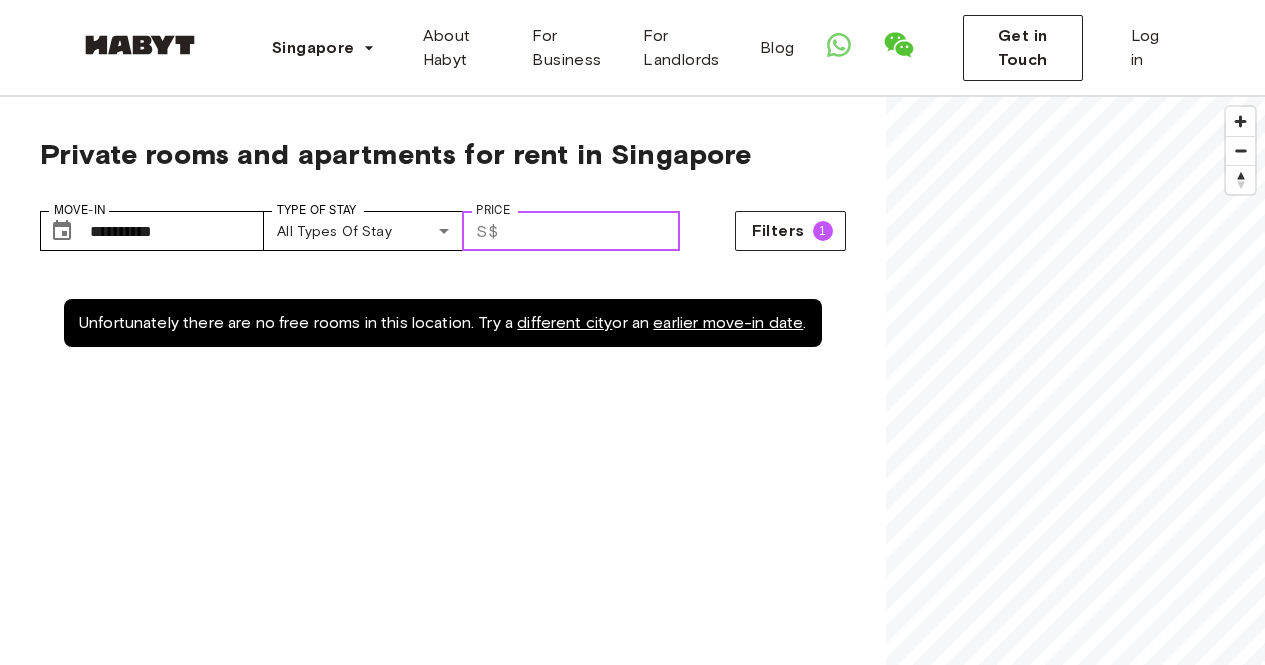 type on "***" 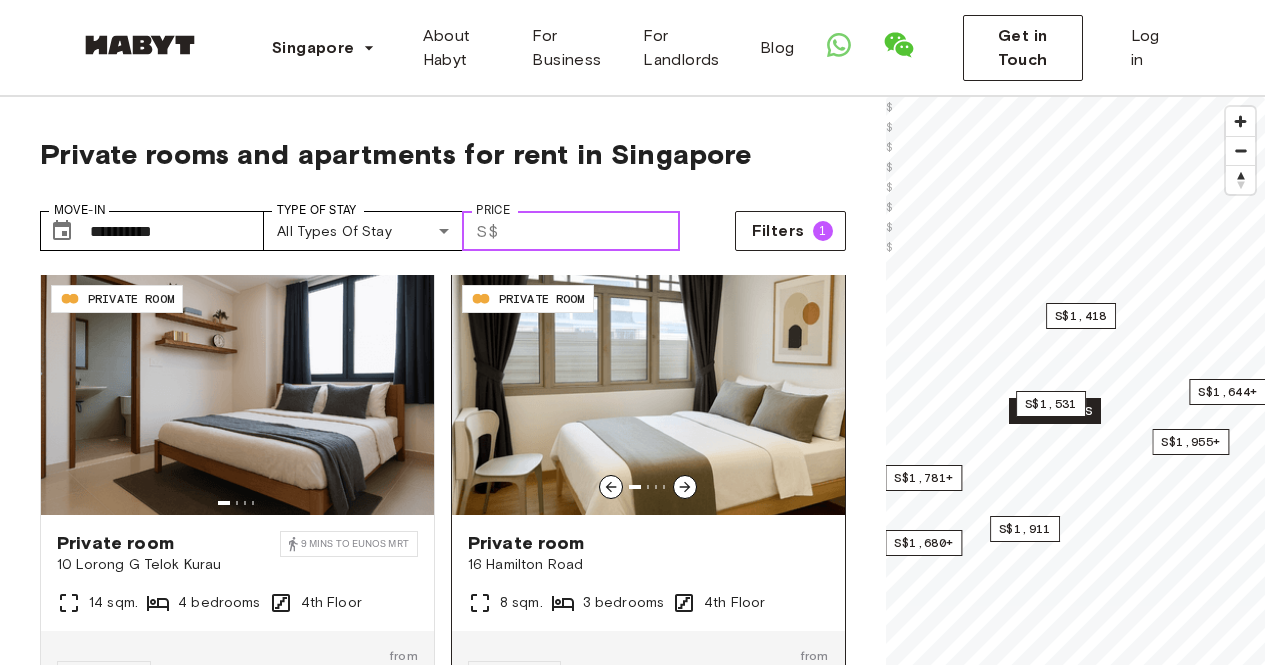 scroll, scrollTop: 0, scrollLeft: 0, axis: both 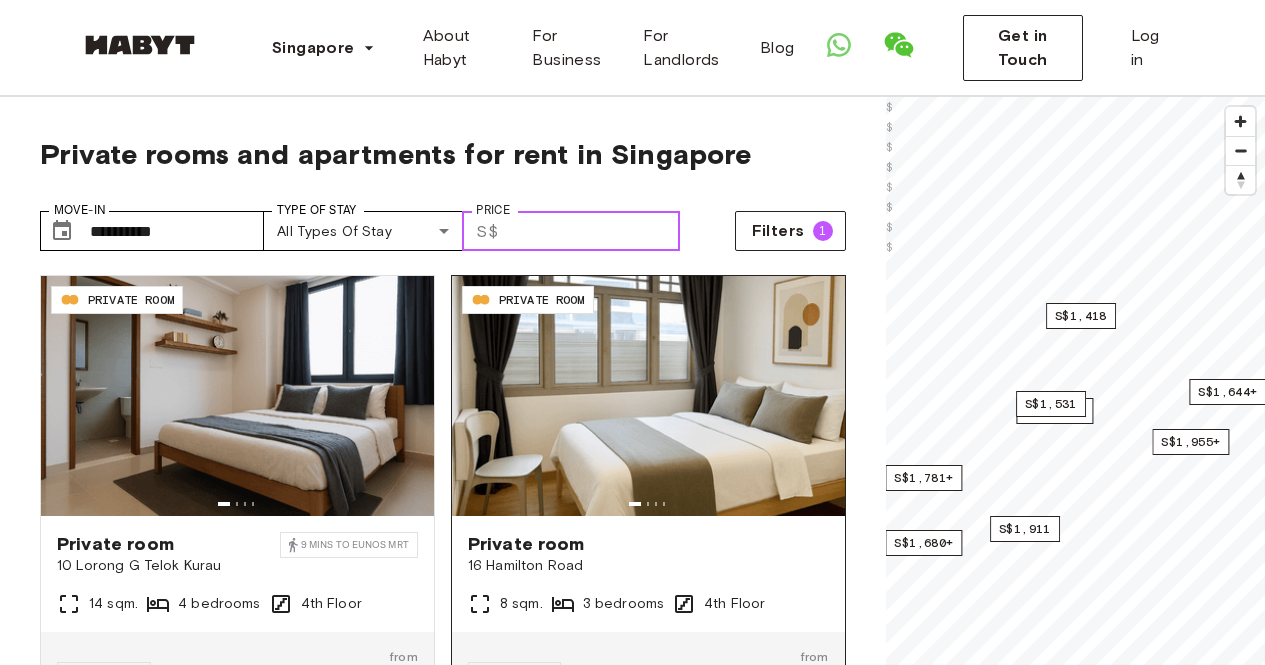 type on "****" 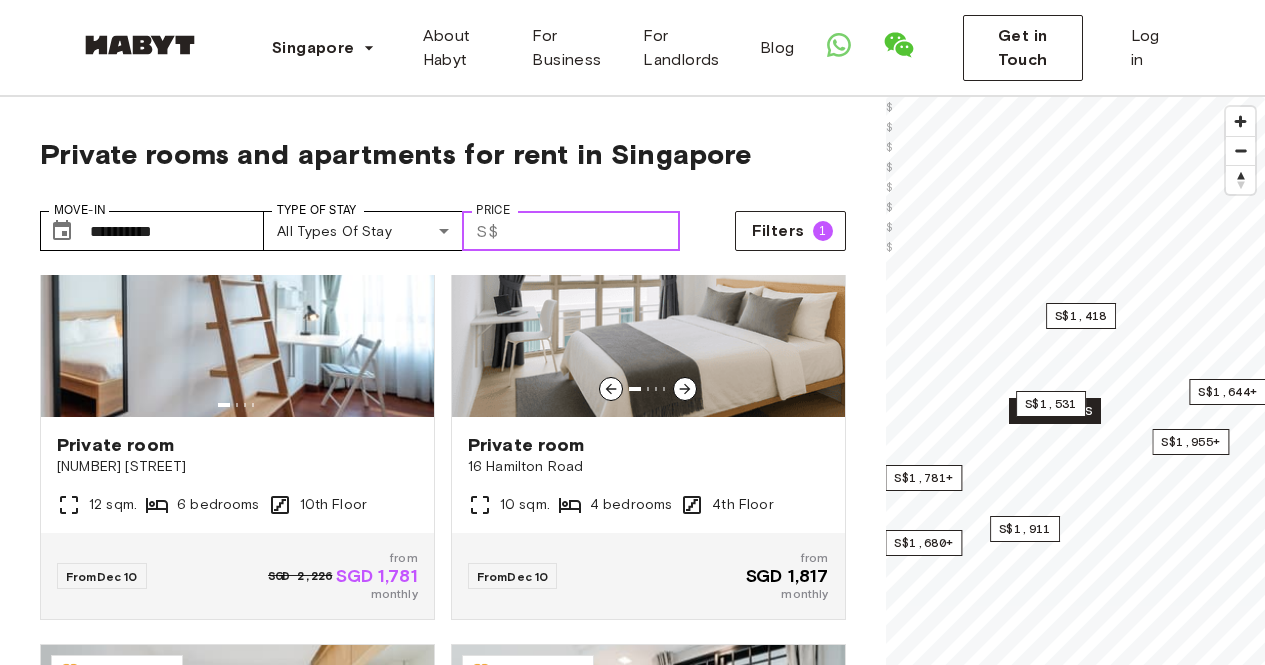 scroll, scrollTop: 700, scrollLeft: 0, axis: vertical 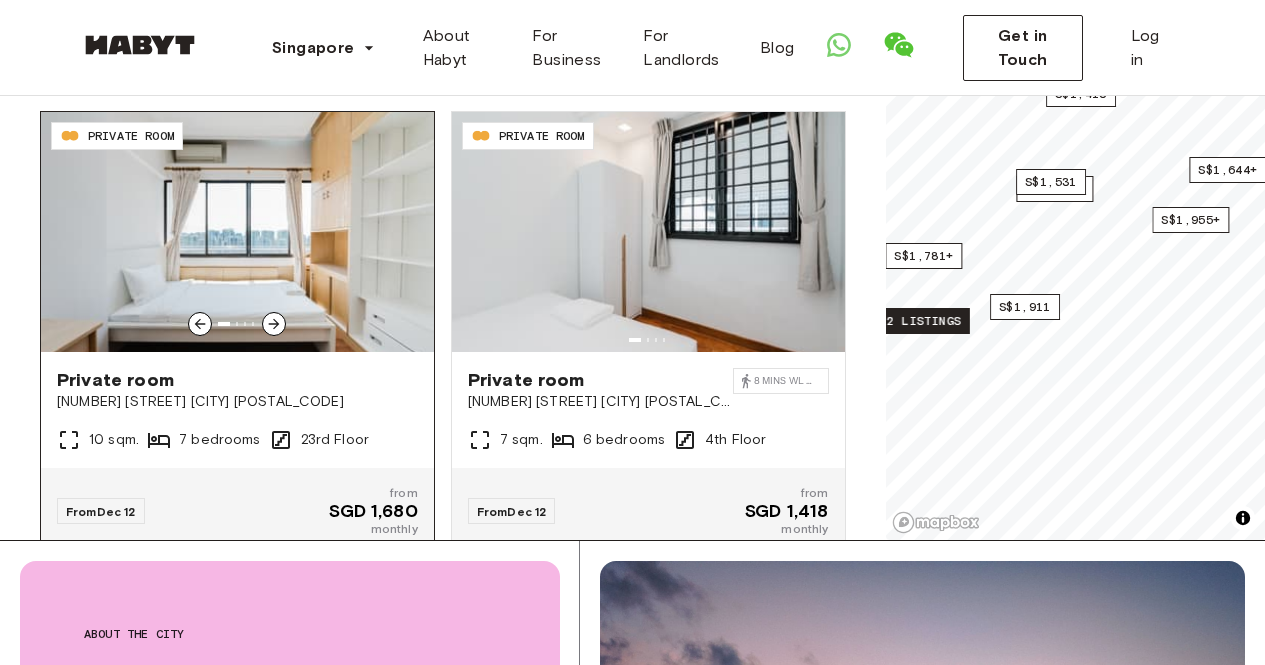 click at bounding box center (237, 232) 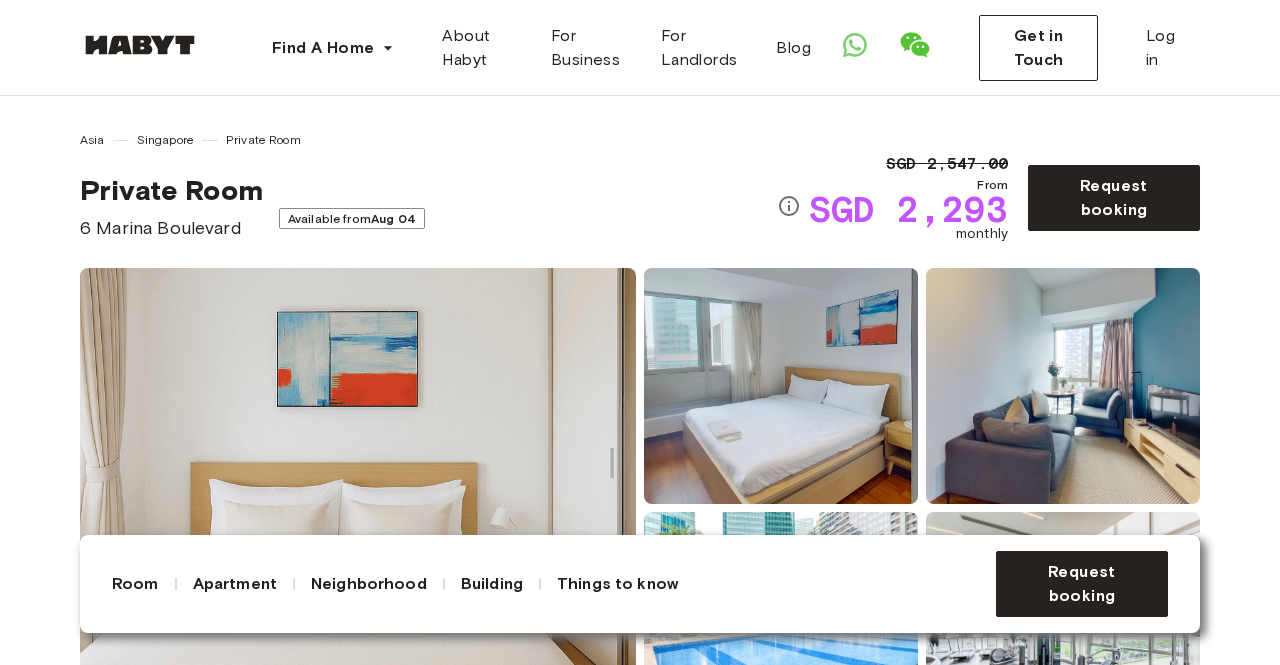 scroll, scrollTop: 102, scrollLeft: 0, axis: vertical 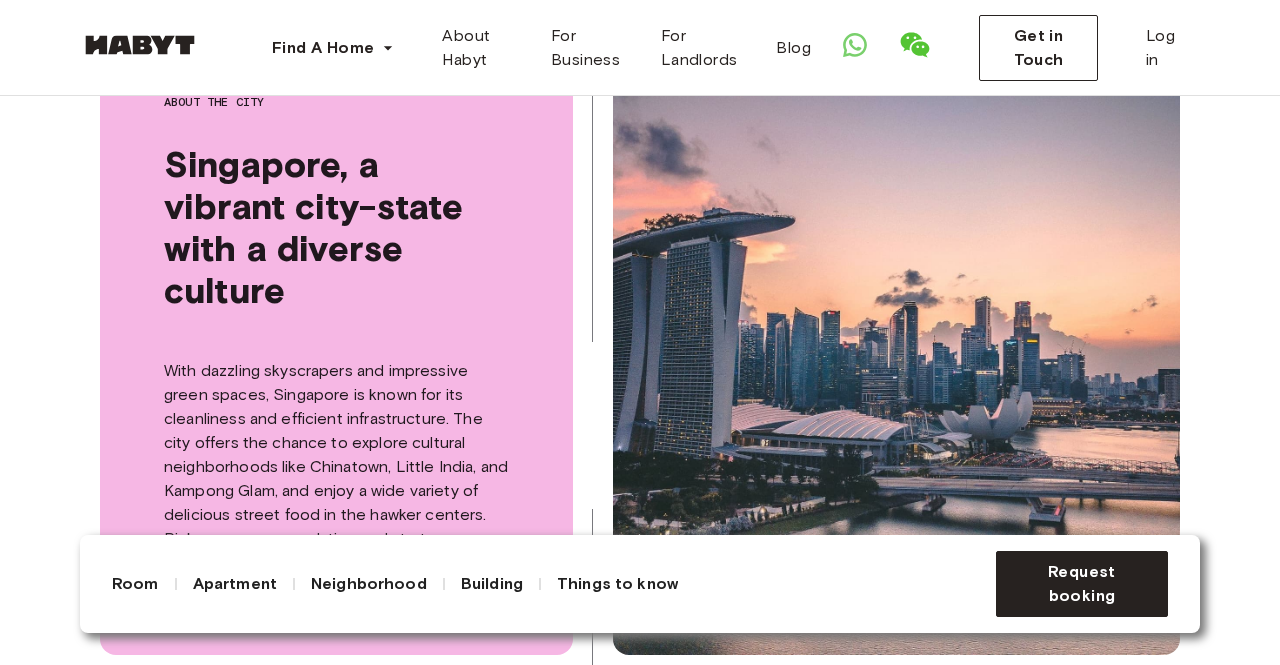 click on "Things to know" at bounding box center (617, 584) 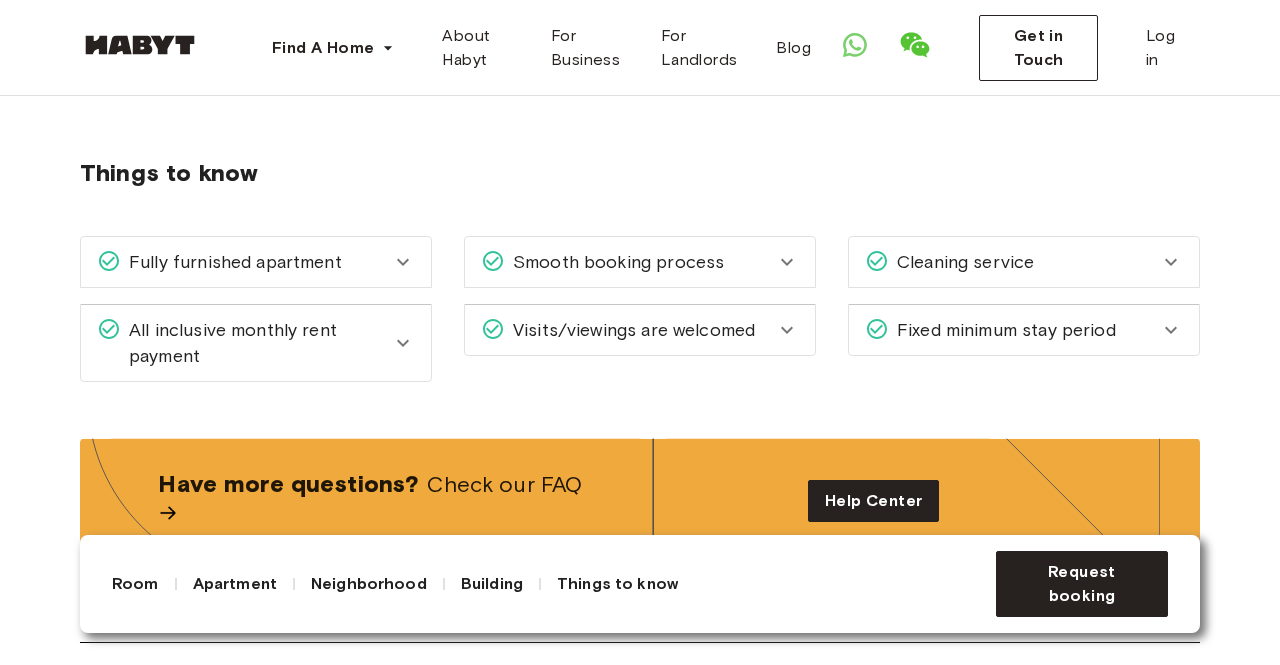 click 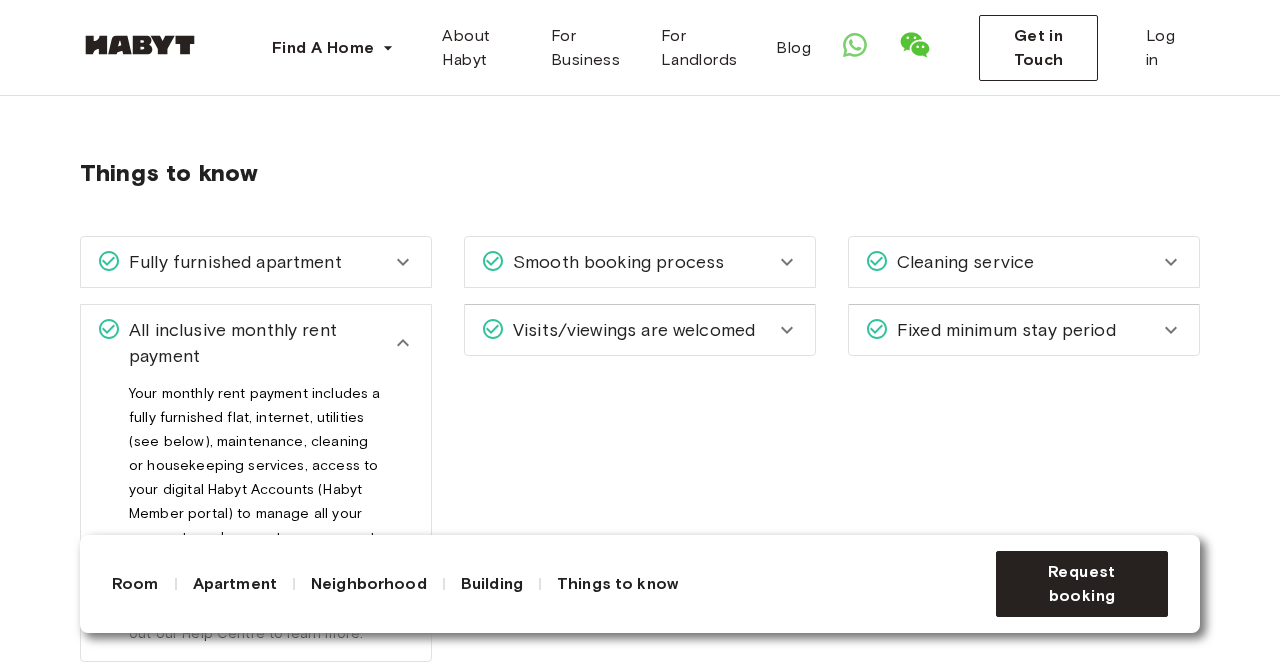 click 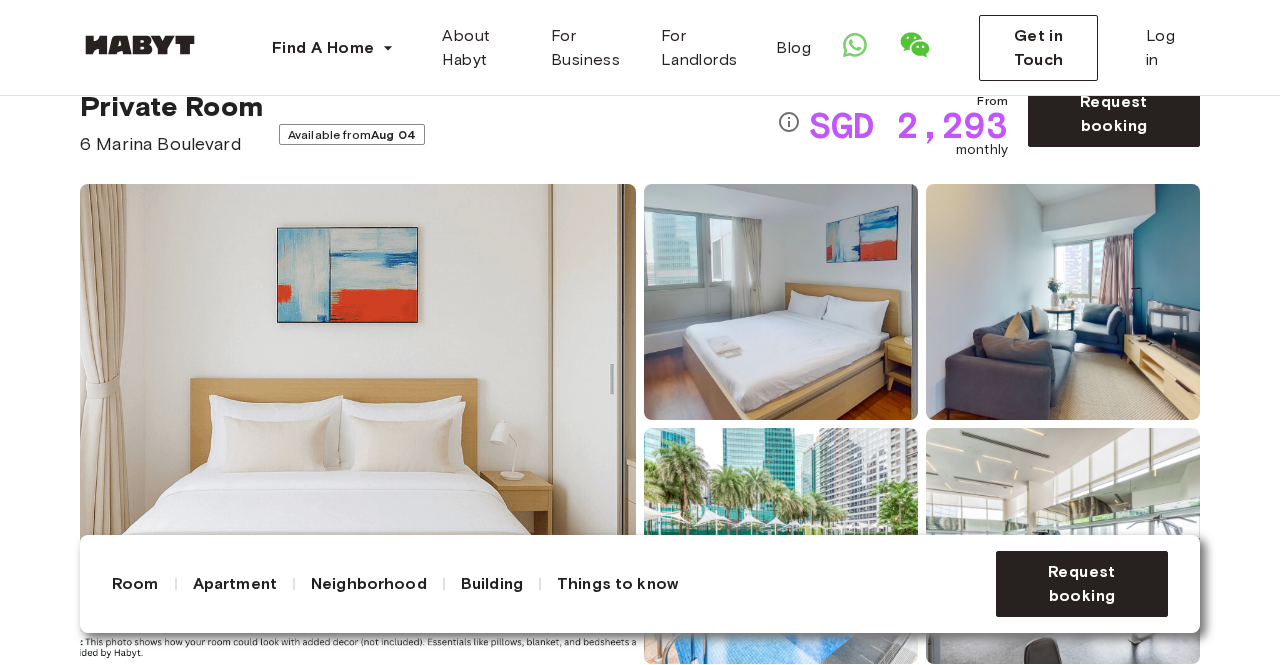 scroll, scrollTop: 0, scrollLeft: 0, axis: both 